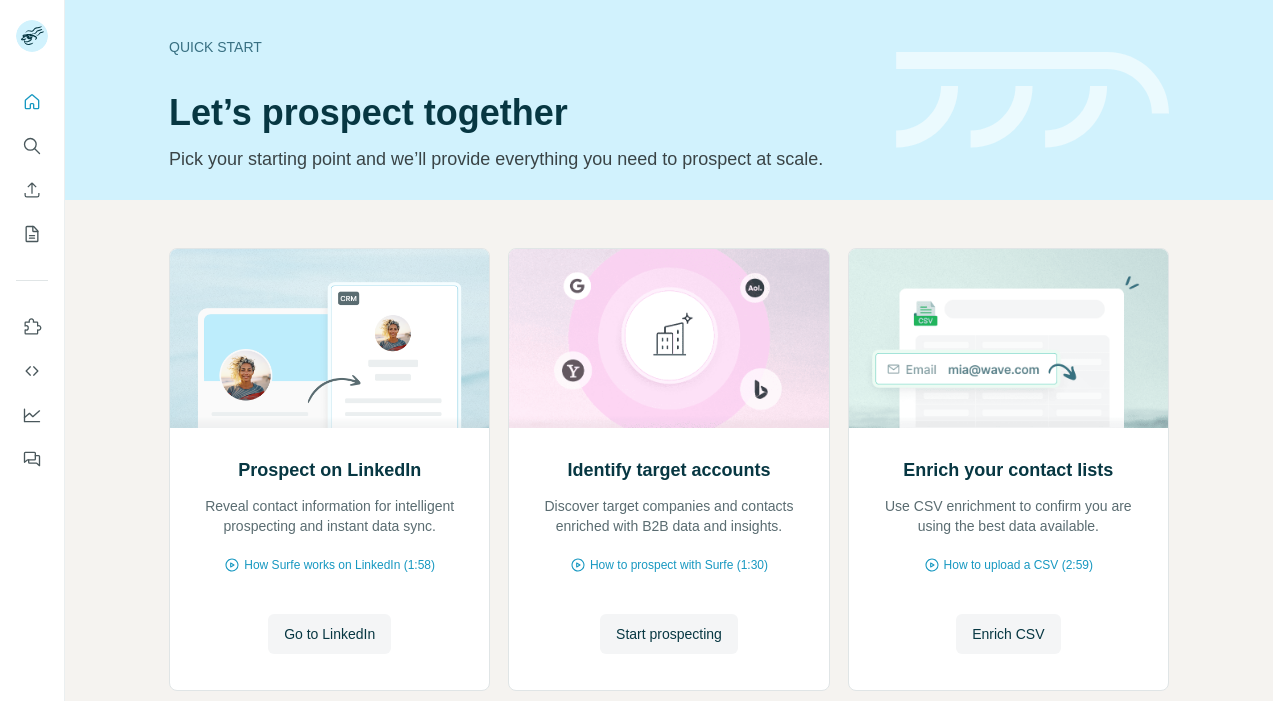 scroll, scrollTop: 0, scrollLeft: 0, axis: both 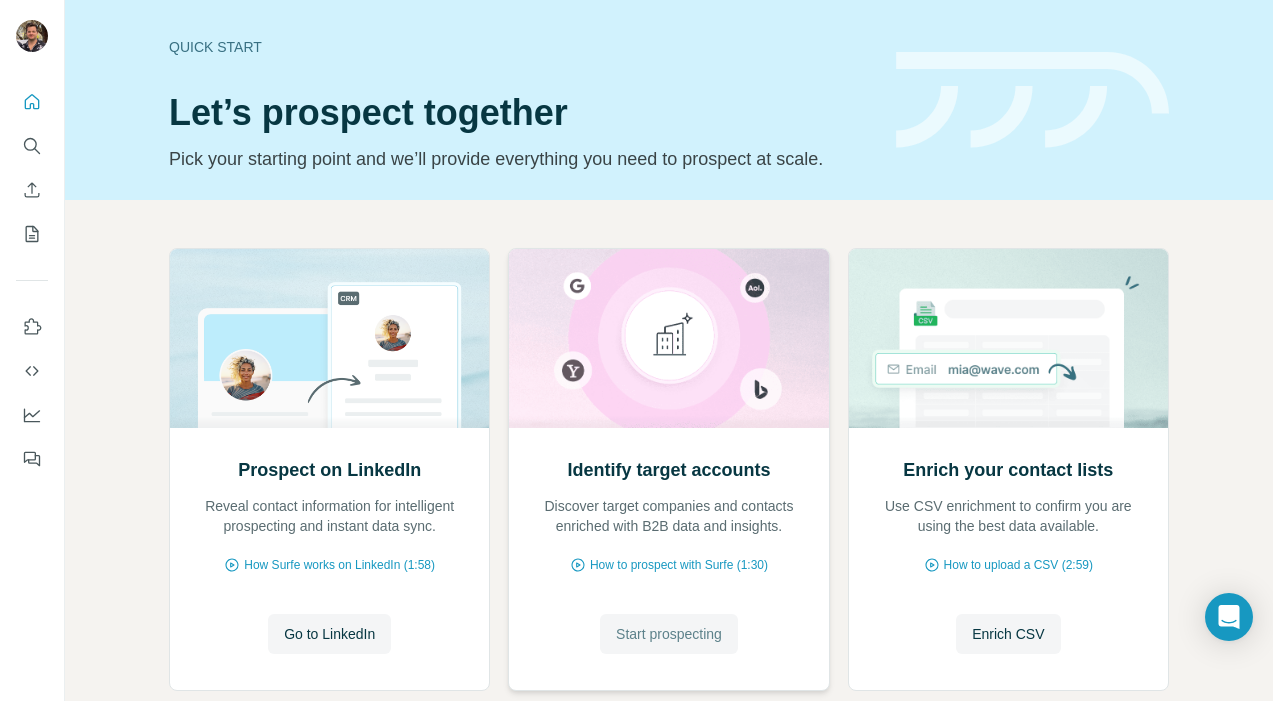 click on "Start prospecting" at bounding box center (669, 634) 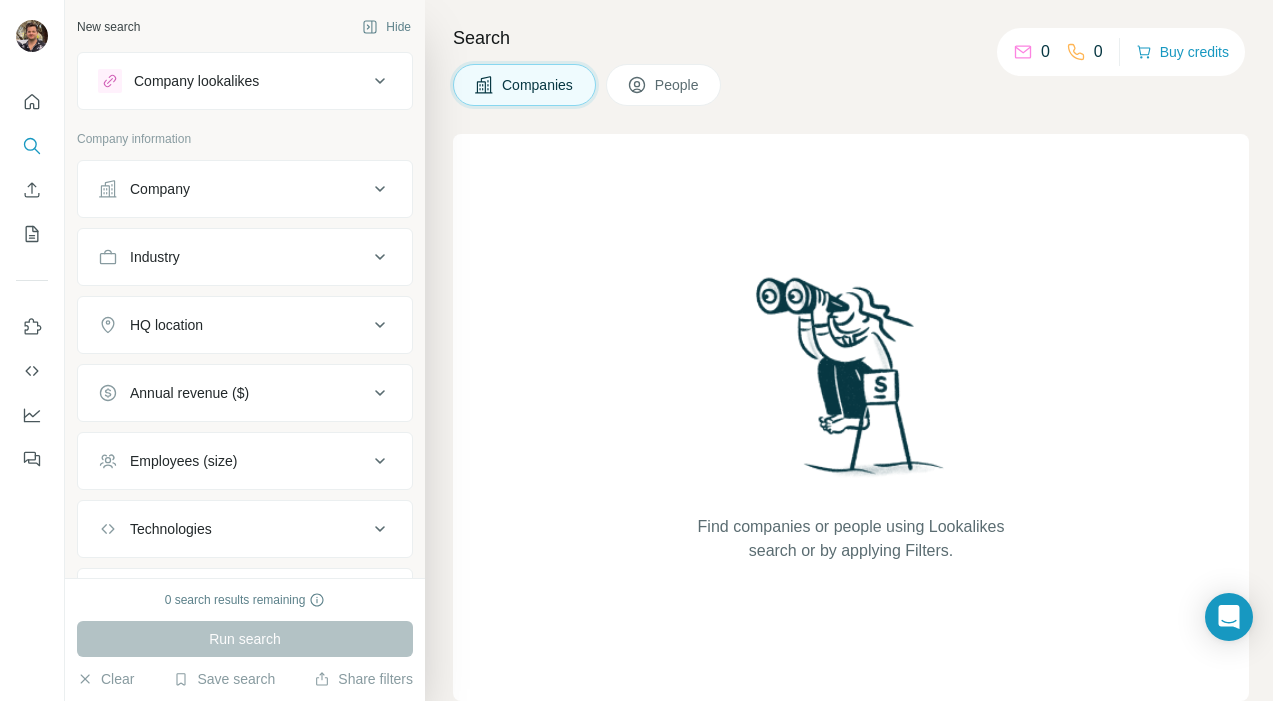 click on "Find companies or people using Lookalikes search or by applying Filters." at bounding box center [851, 417] 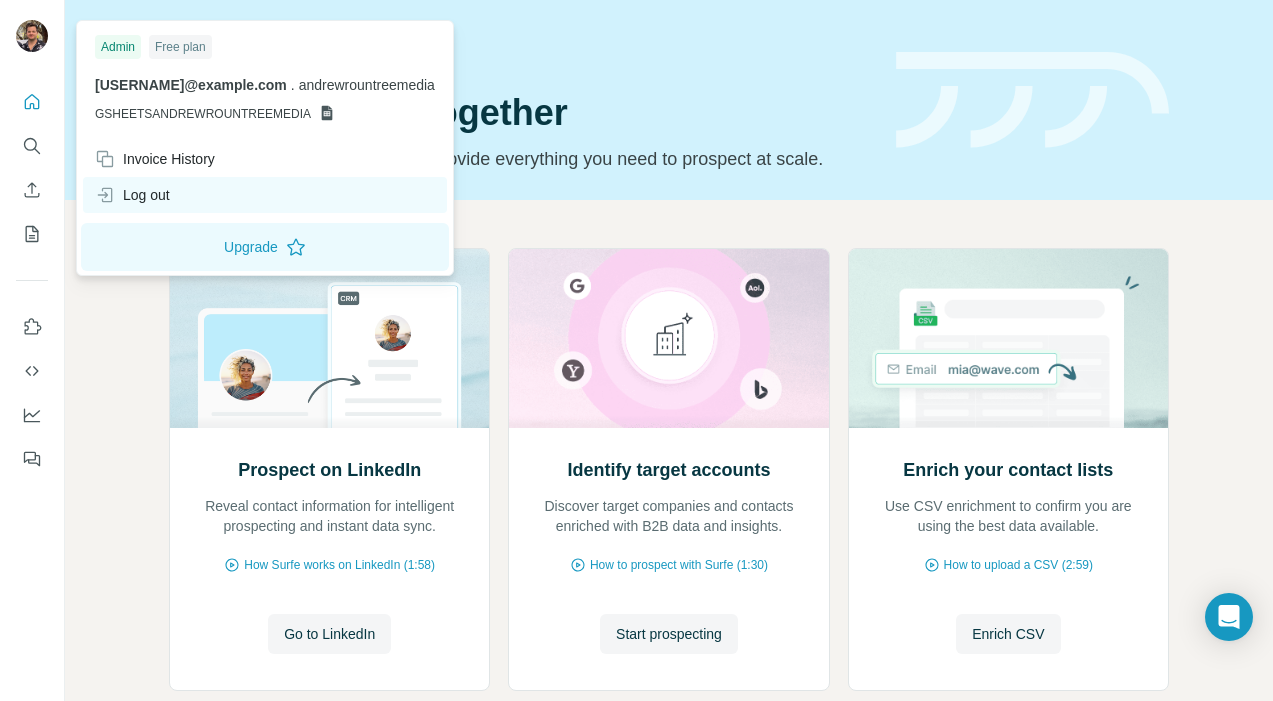 click on "Log out" at bounding box center [132, 195] 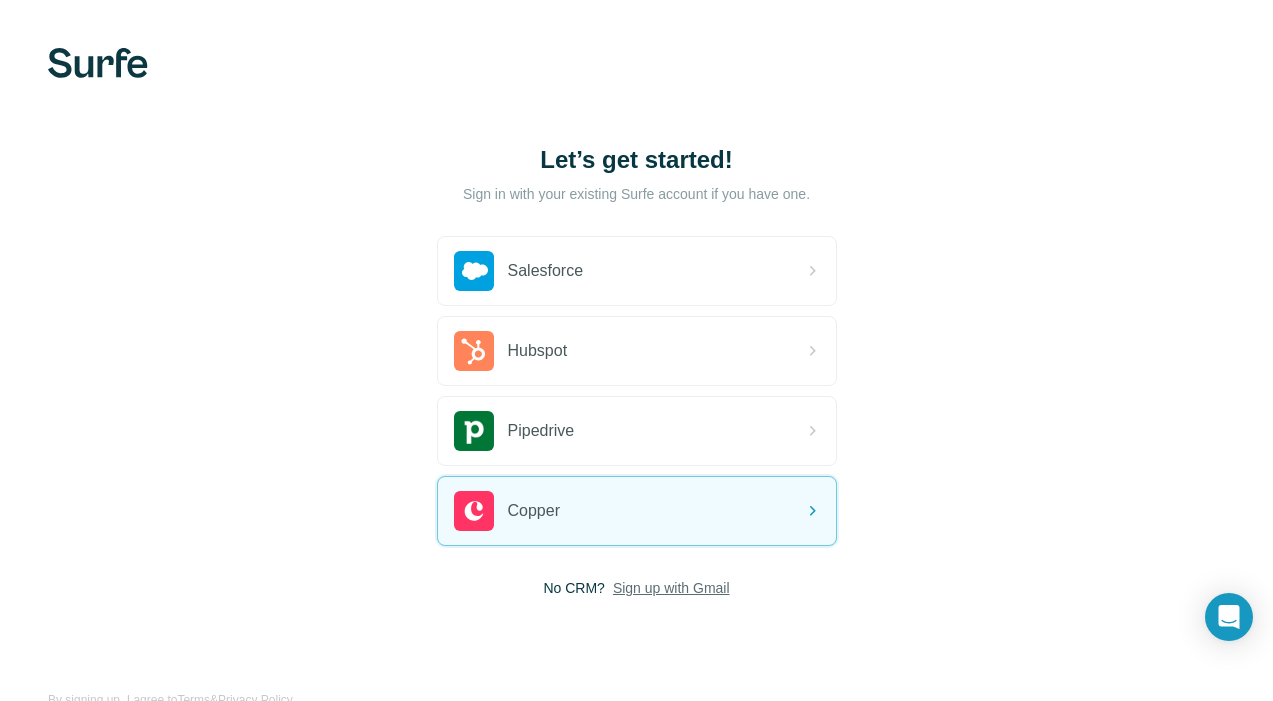 click on "Sign up with Gmail" at bounding box center [671, 588] 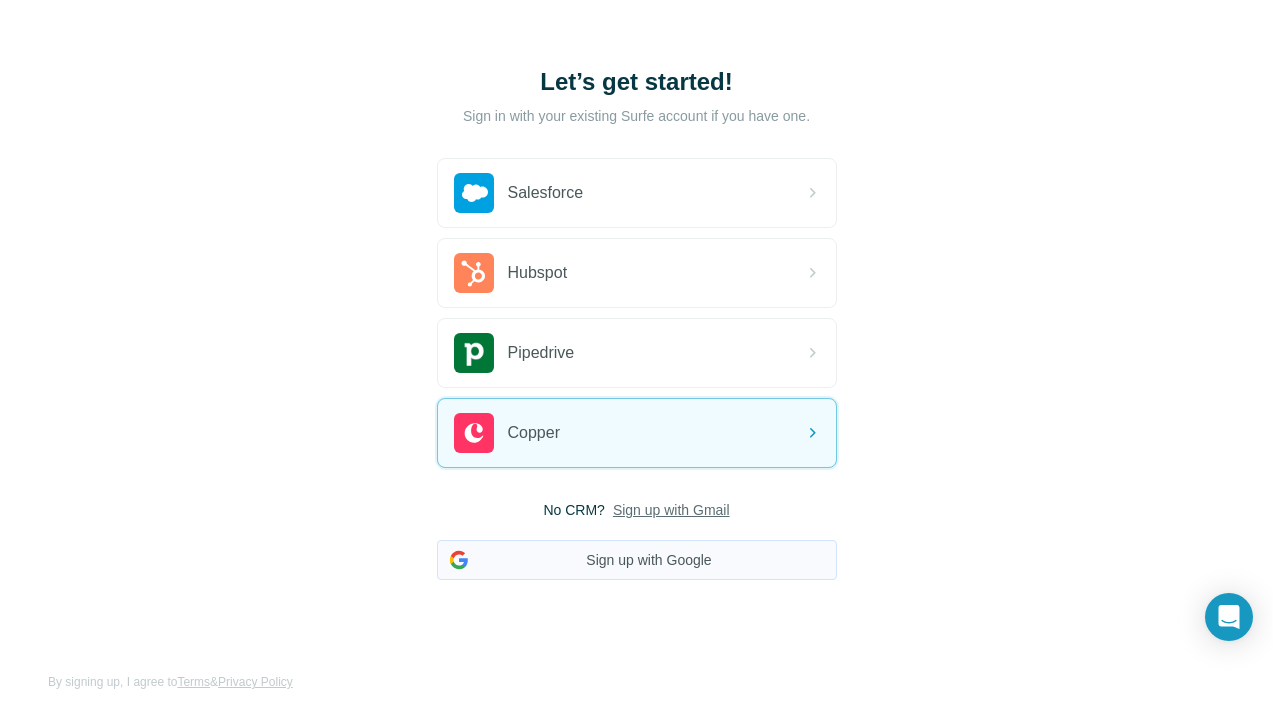 scroll, scrollTop: 101, scrollLeft: 0, axis: vertical 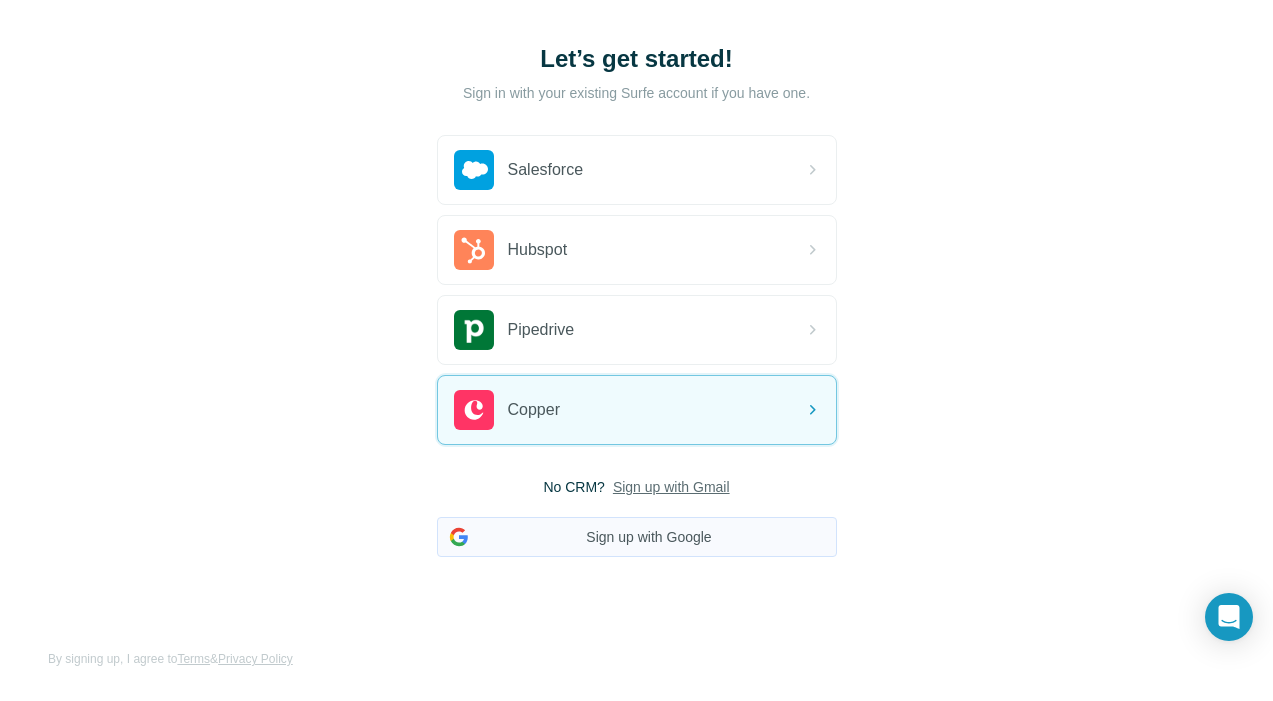 click on "Sign up with Google" at bounding box center [637, 537] 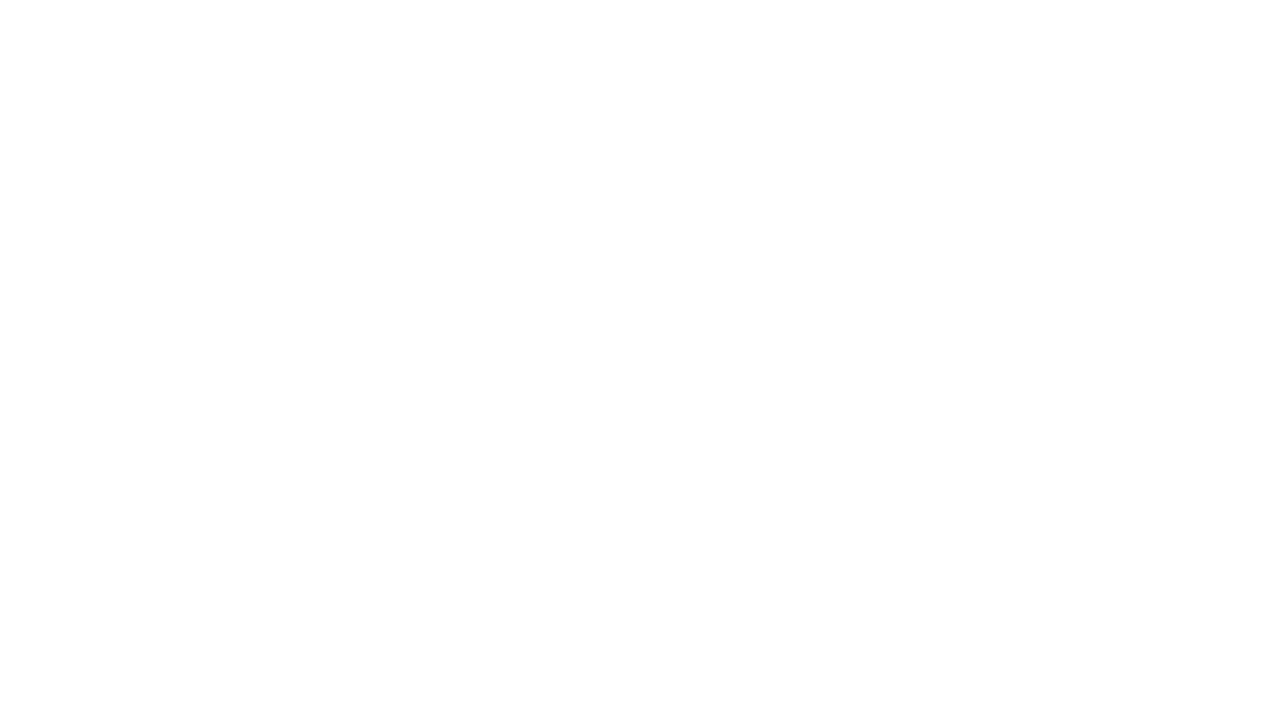 scroll, scrollTop: 0, scrollLeft: 0, axis: both 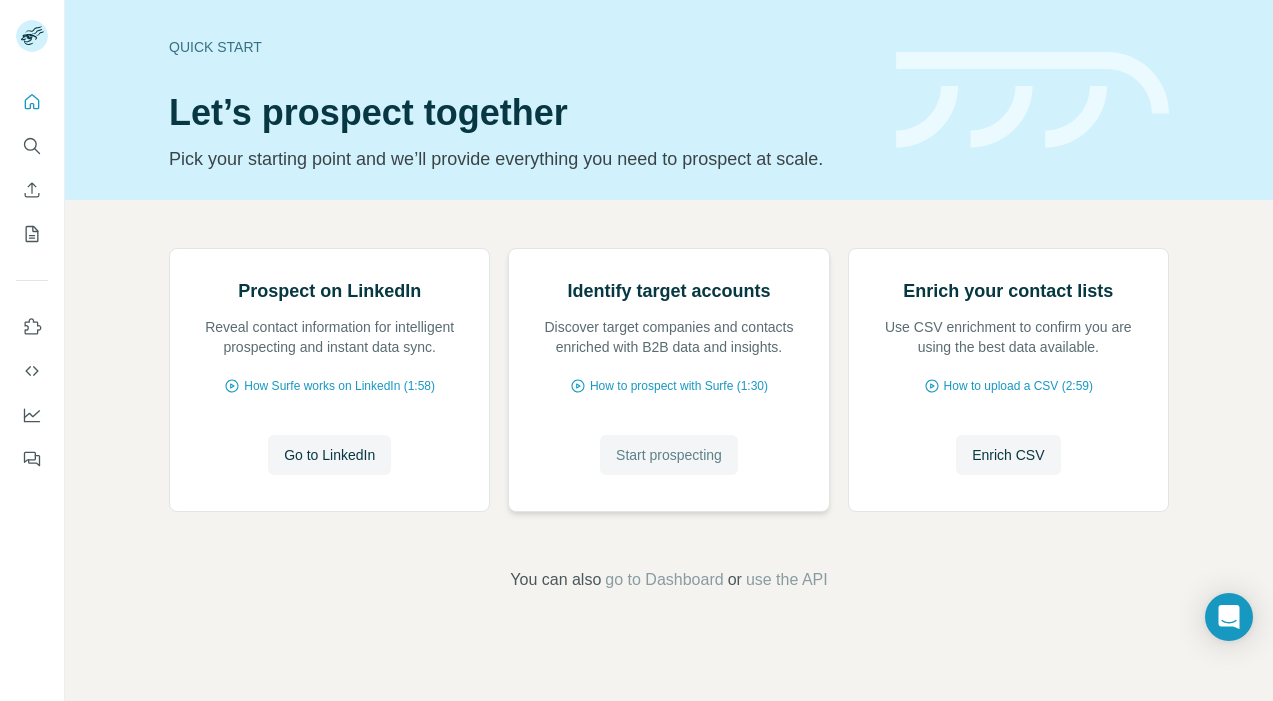 click on "Start prospecting" at bounding box center (669, 455) 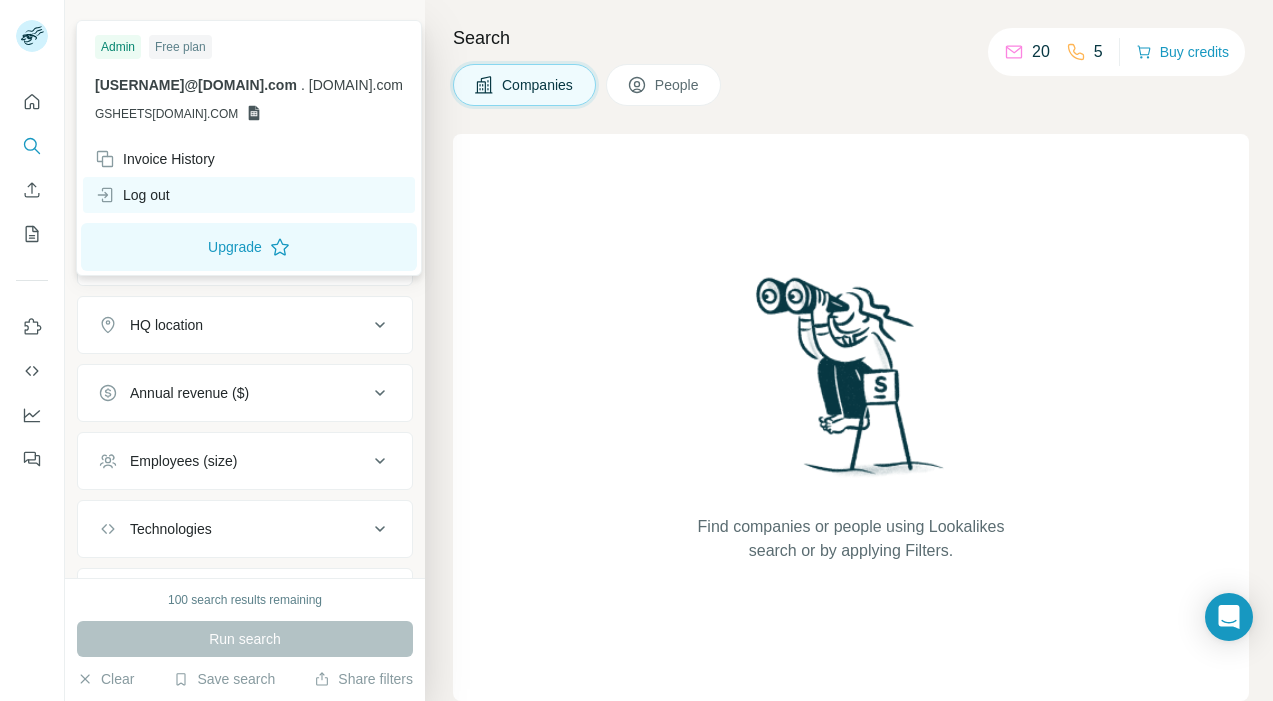 click on "Log out" at bounding box center [132, 195] 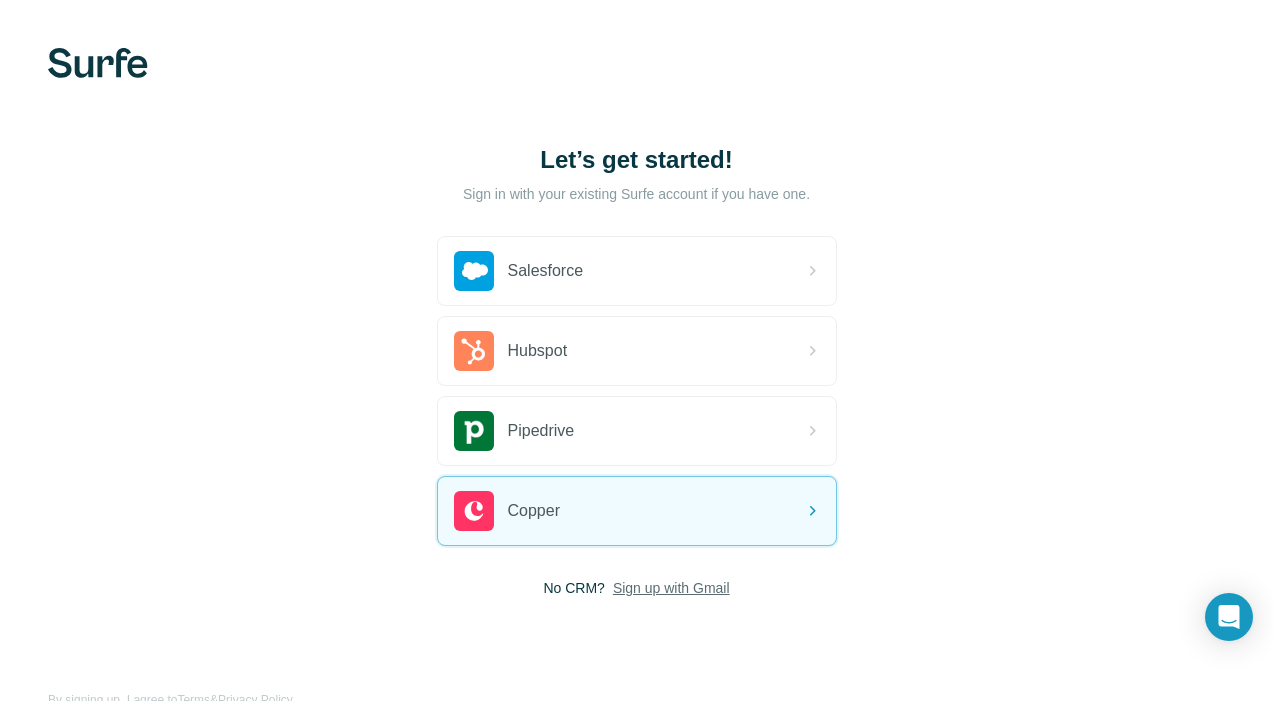 click on "Sign up with Gmail" at bounding box center [671, 588] 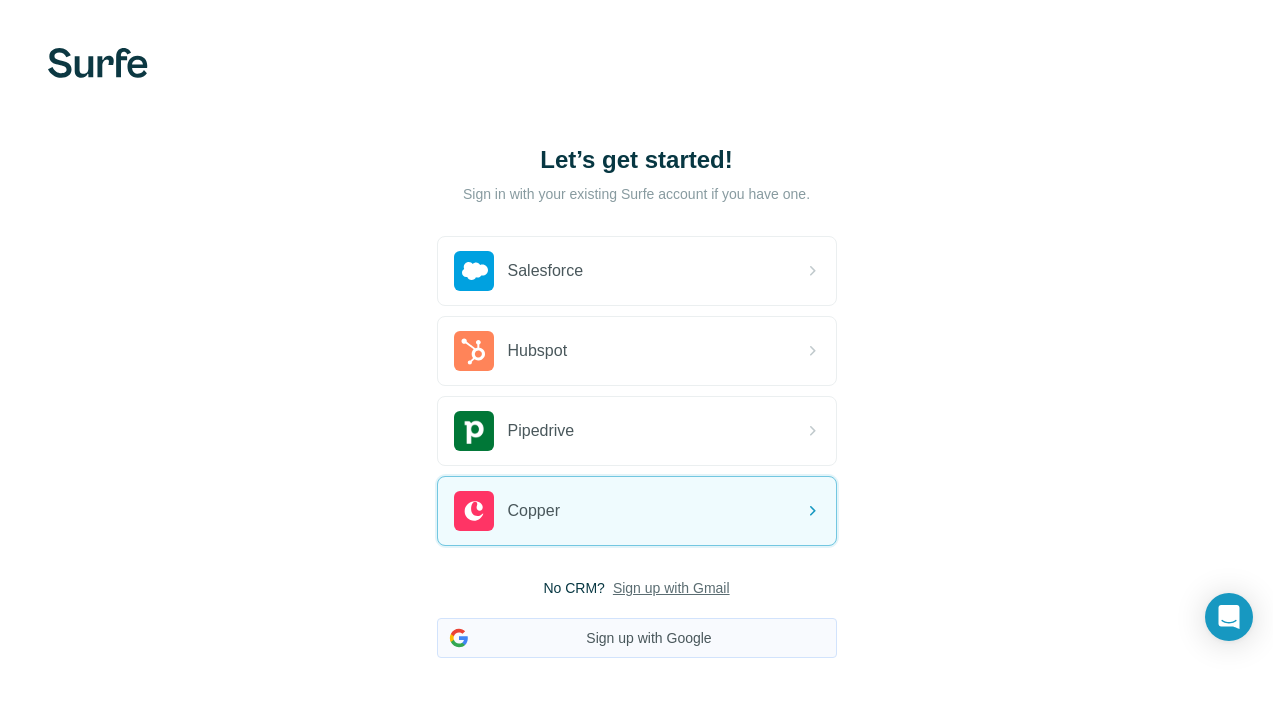 click on "Sign up with Google" at bounding box center [637, 638] 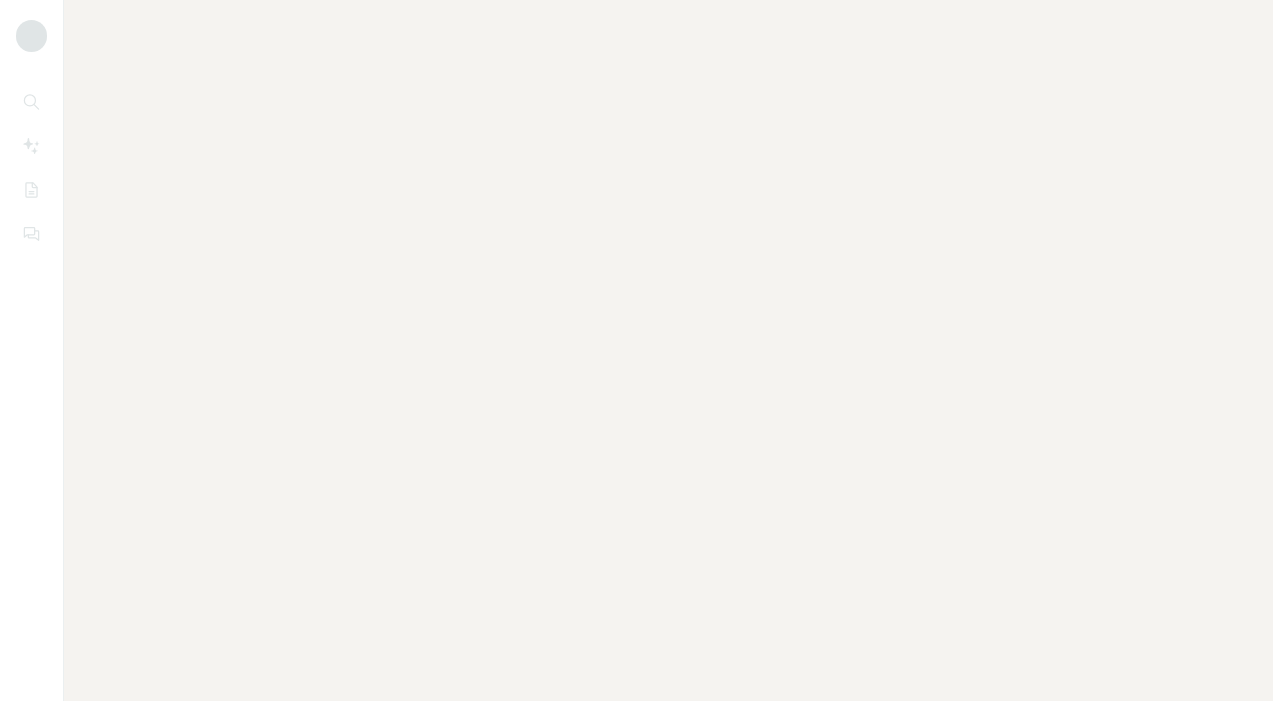 scroll, scrollTop: 0, scrollLeft: 0, axis: both 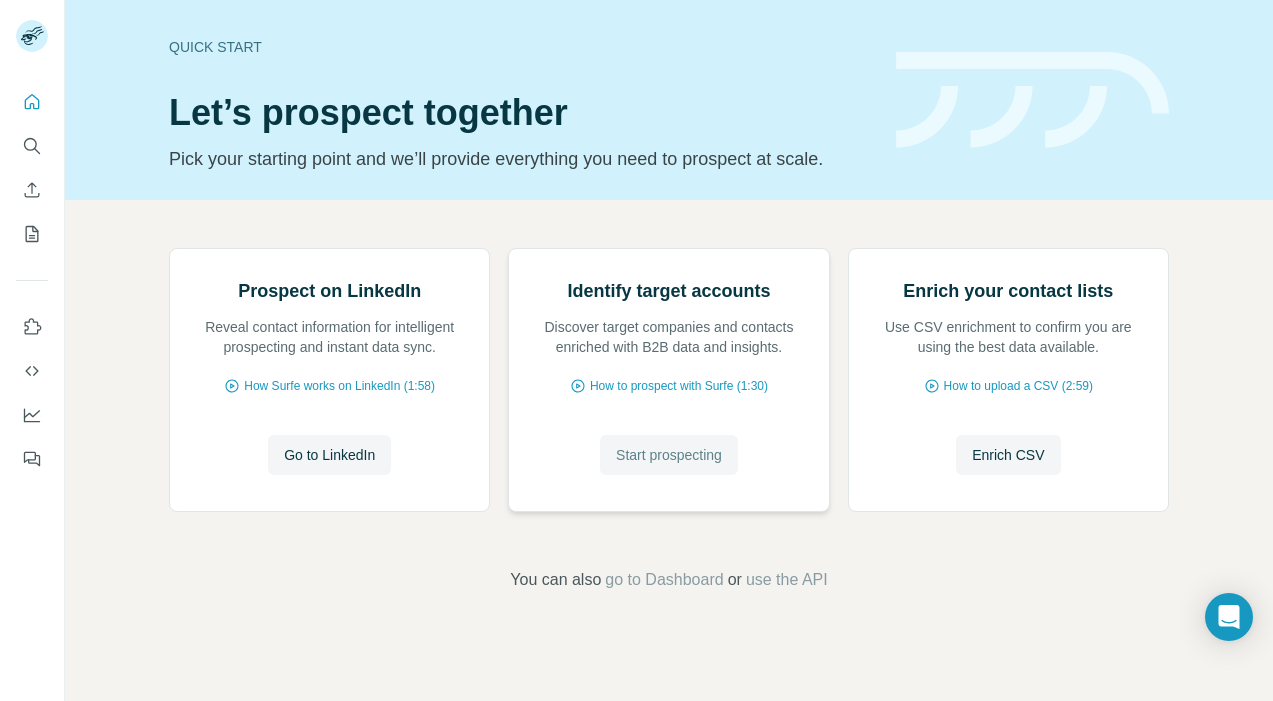 click on "Start prospecting" at bounding box center (669, 455) 